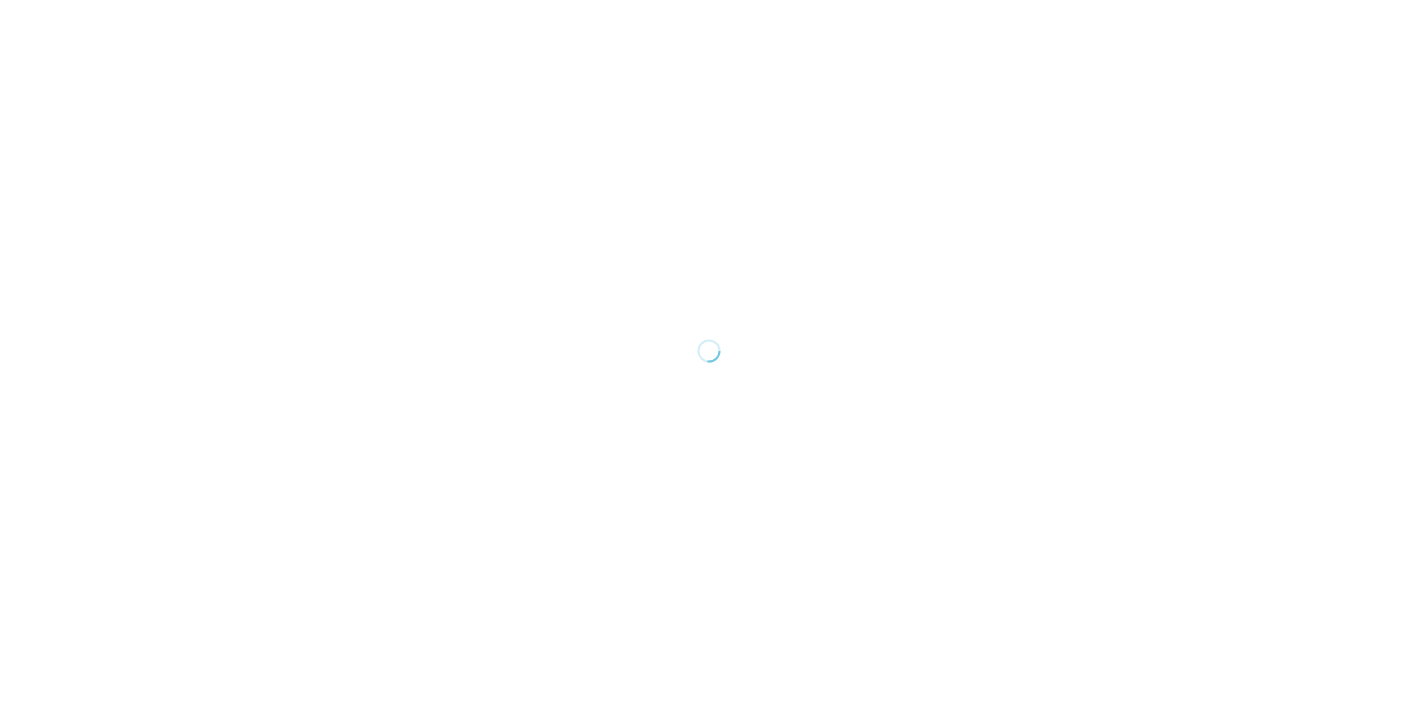 scroll, scrollTop: 0, scrollLeft: 0, axis: both 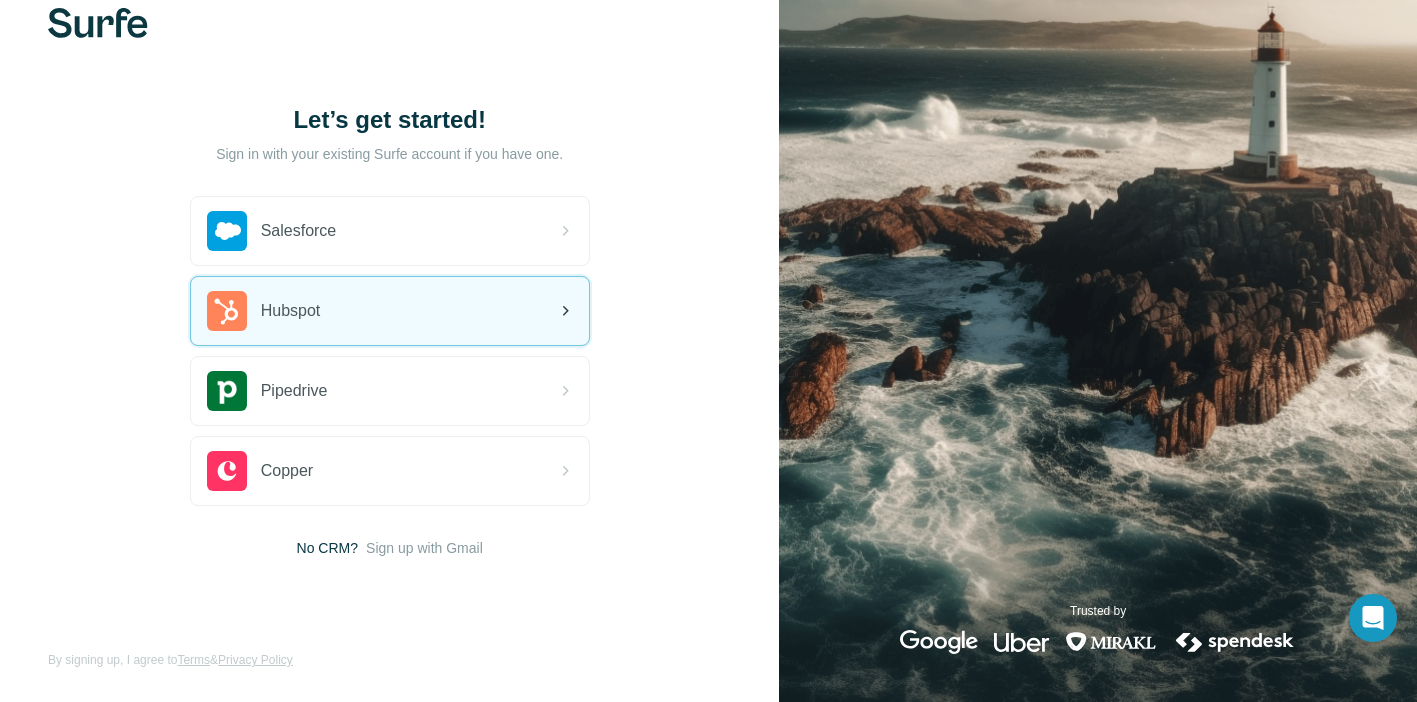 drag, startPoint x: 388, startPoint y: 327, endPoint x: 362, endPoint y: 323, distance: 26.305893 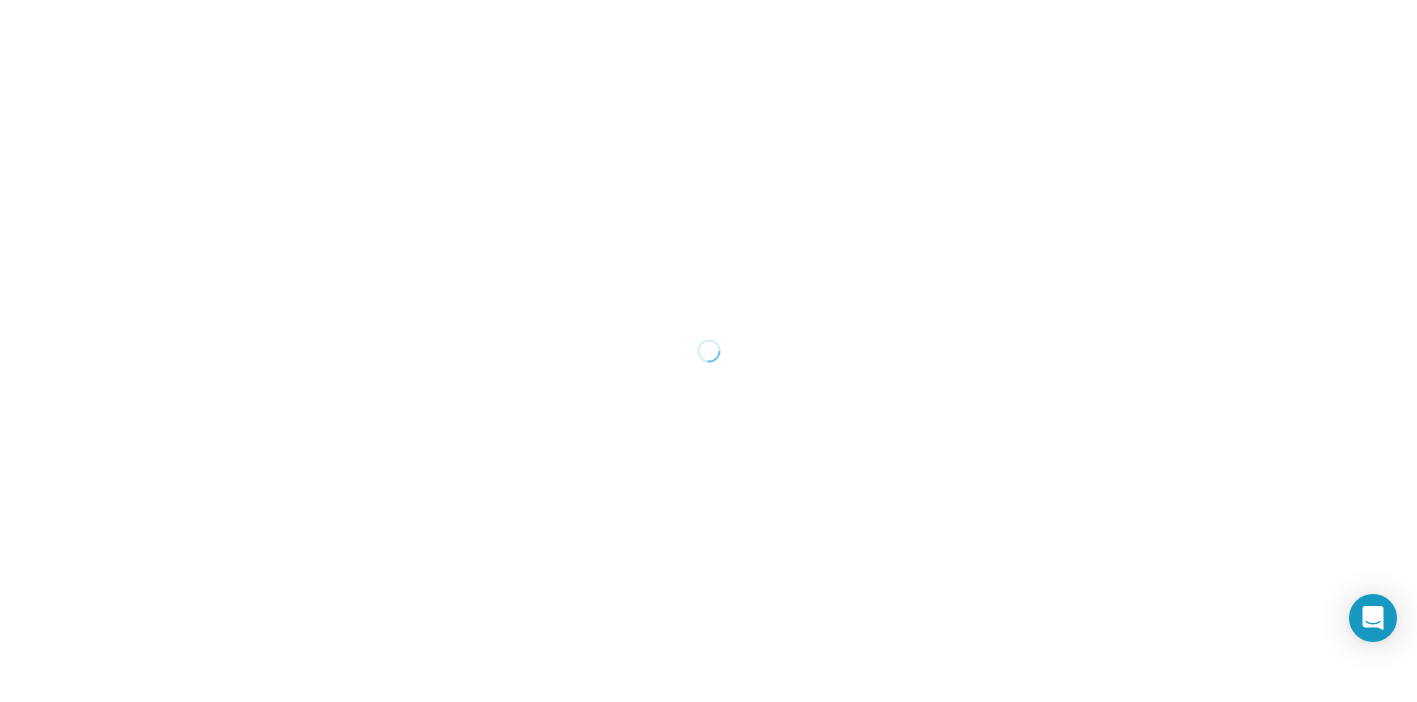 scroll, scrollTop: 0, scrollLeft: 0, axis: both 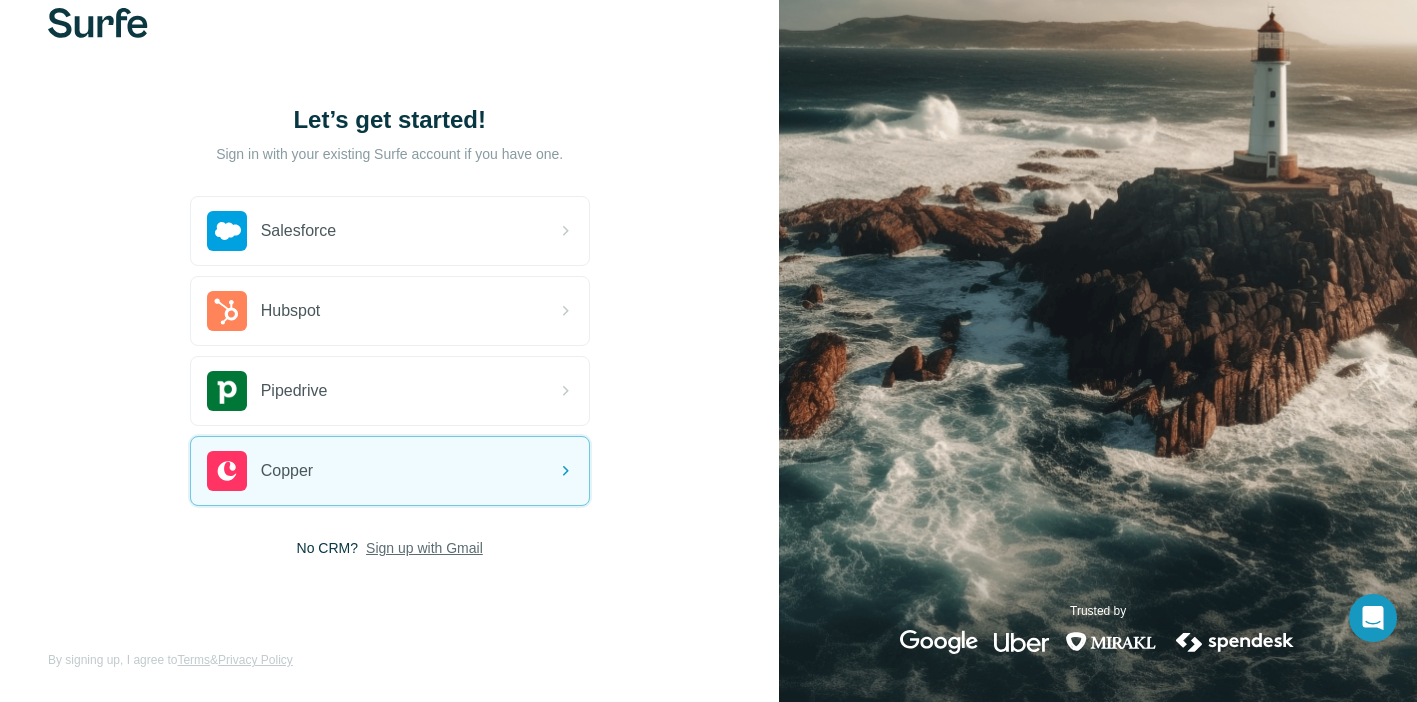 click on "Sign up with Gmail" at bounding box center (424, 548) 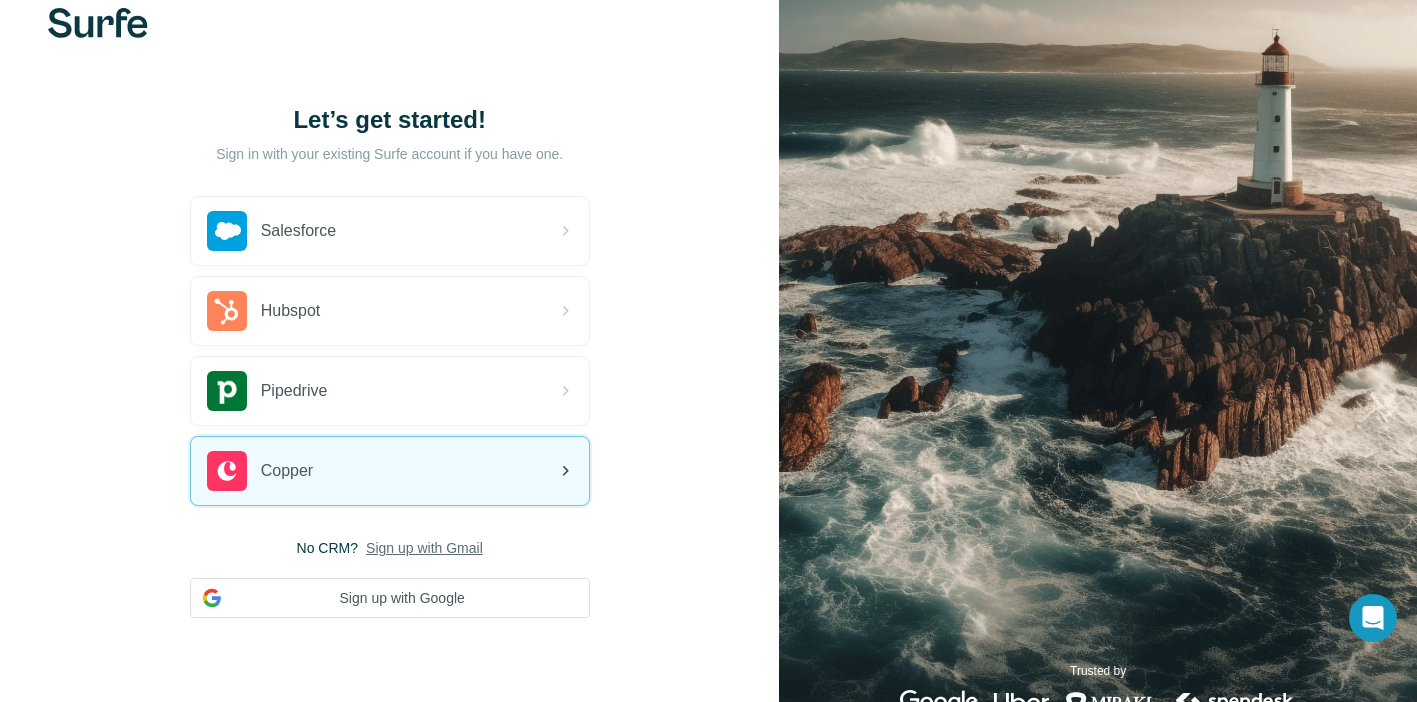 drag, startPoint x: 401, startPoint y: 604, endPoint x: 232, endPoint y: 492, distance: 202.74368 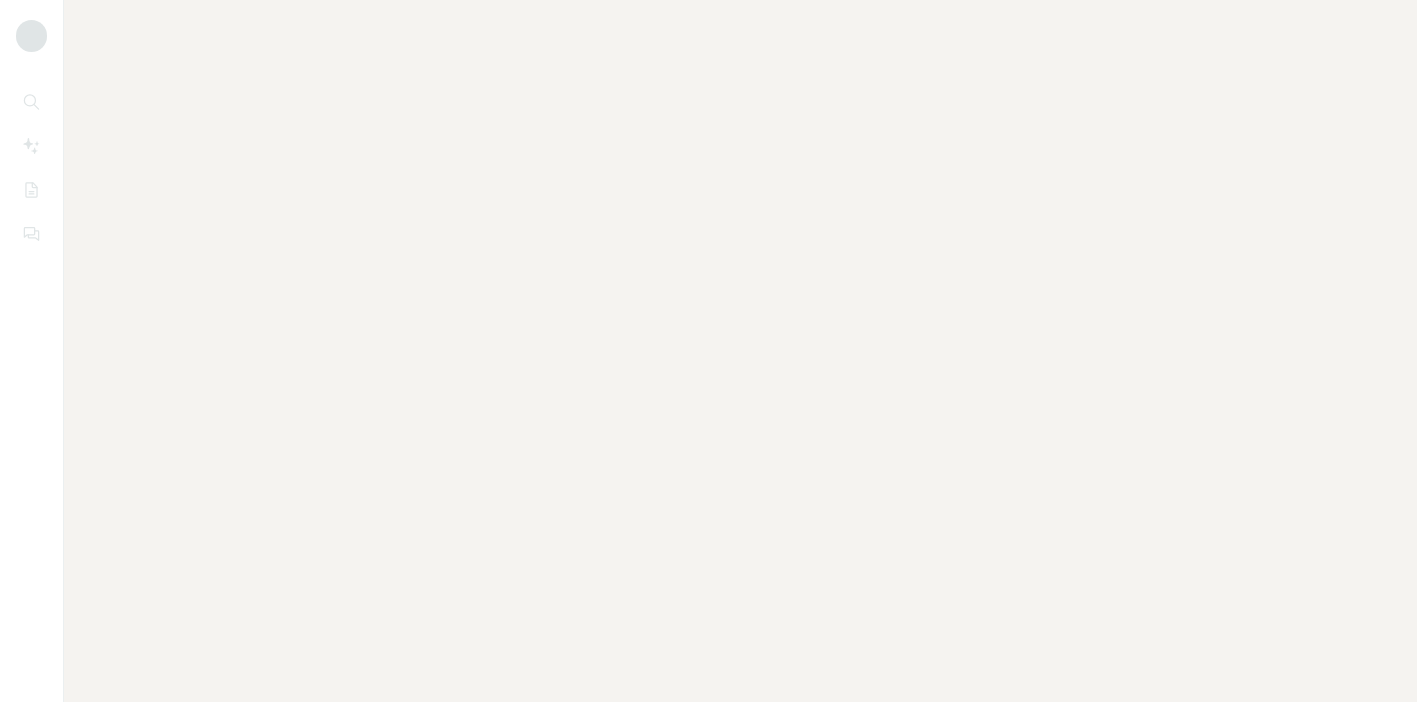 scroll, scrollTop: 0, scrollLeft: 0, axis: both 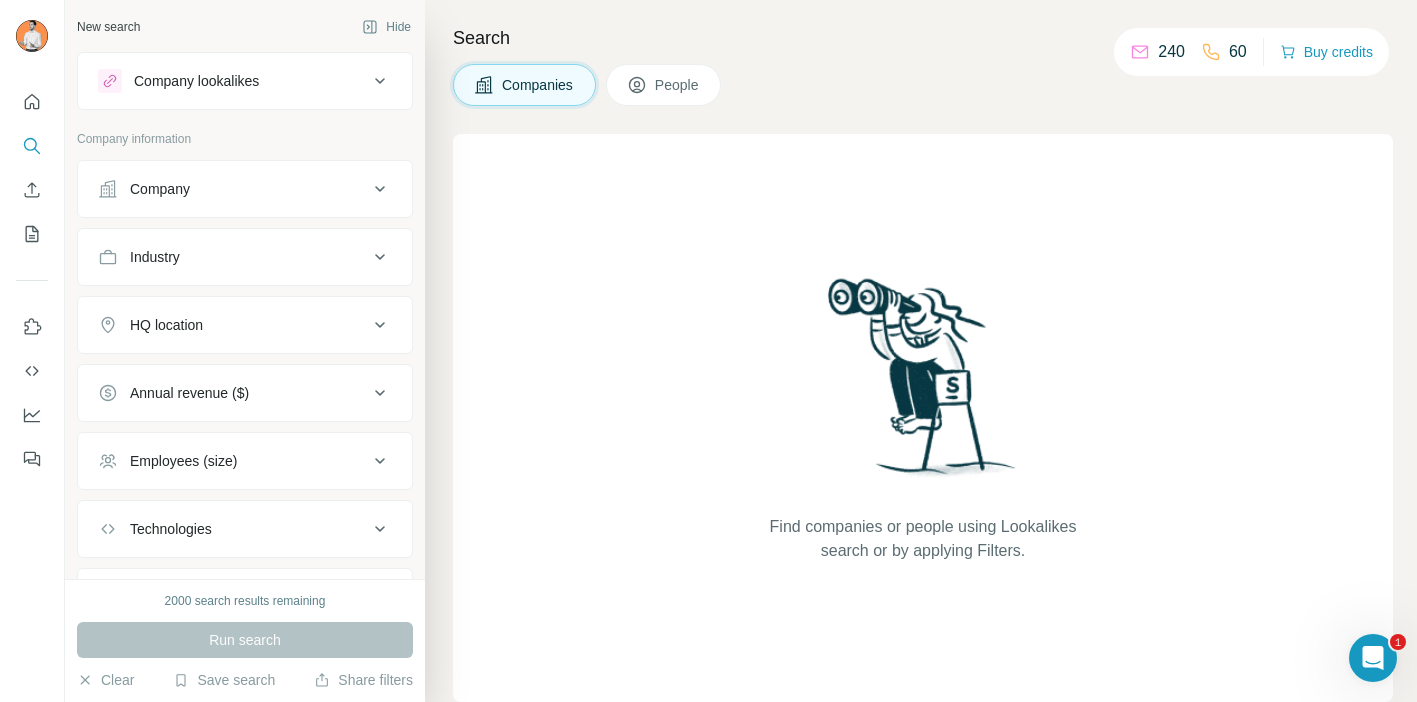 click on "Company" at bounding box center [160, 189] 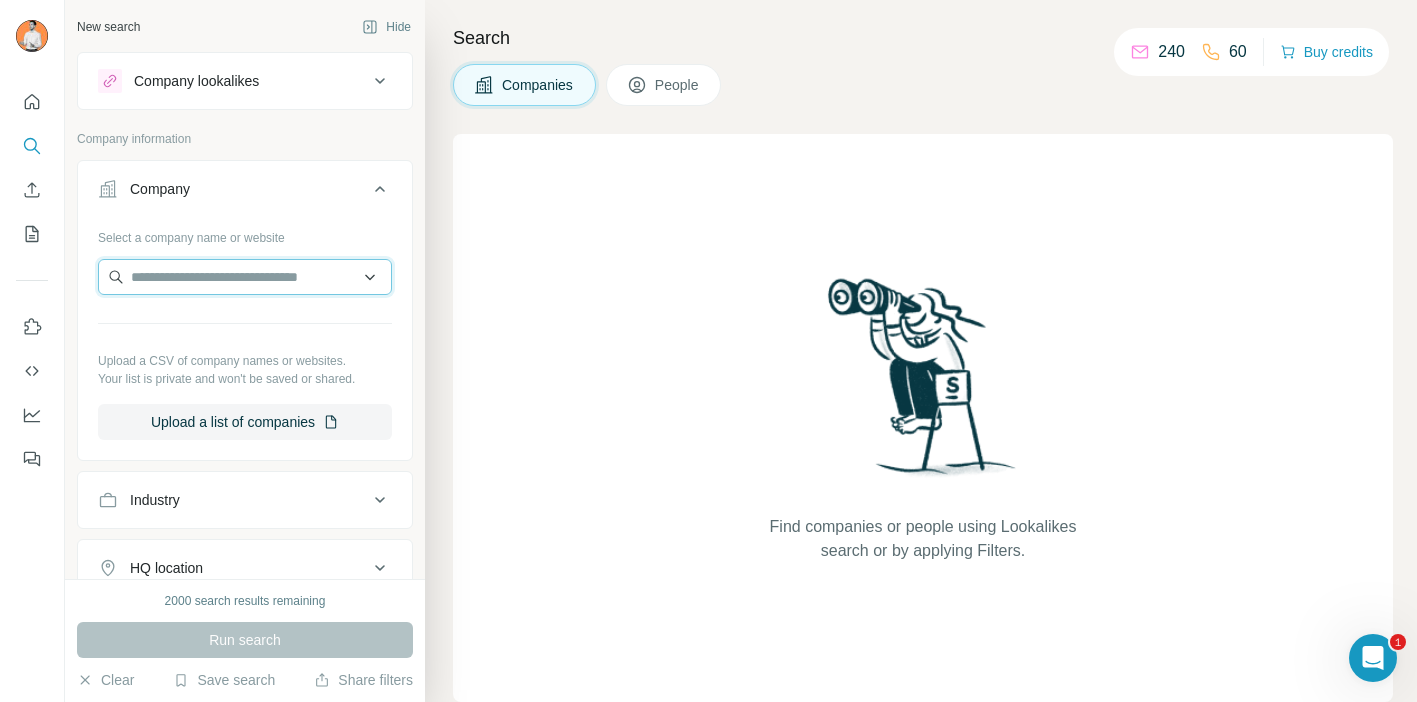 click at bounding box center (245, 277) 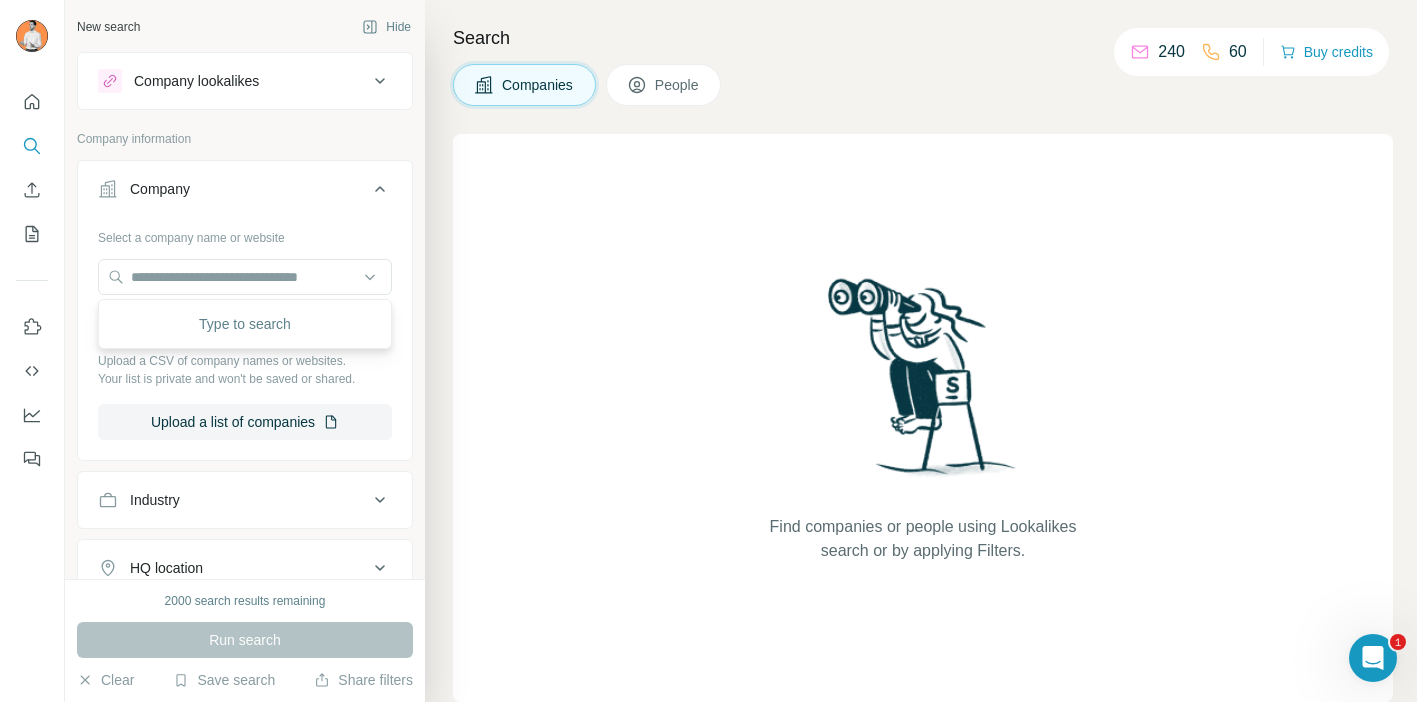 click 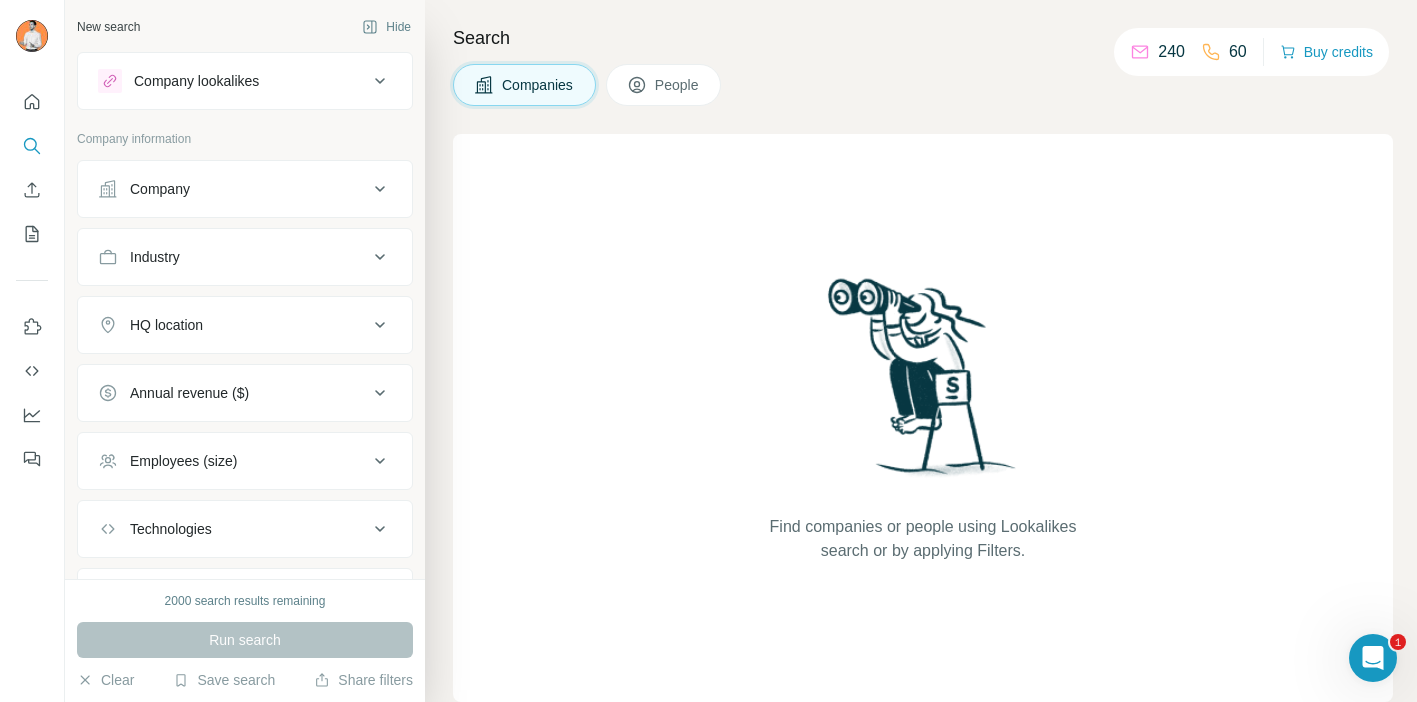 click on "Industry" at bounding box center [245, 257] 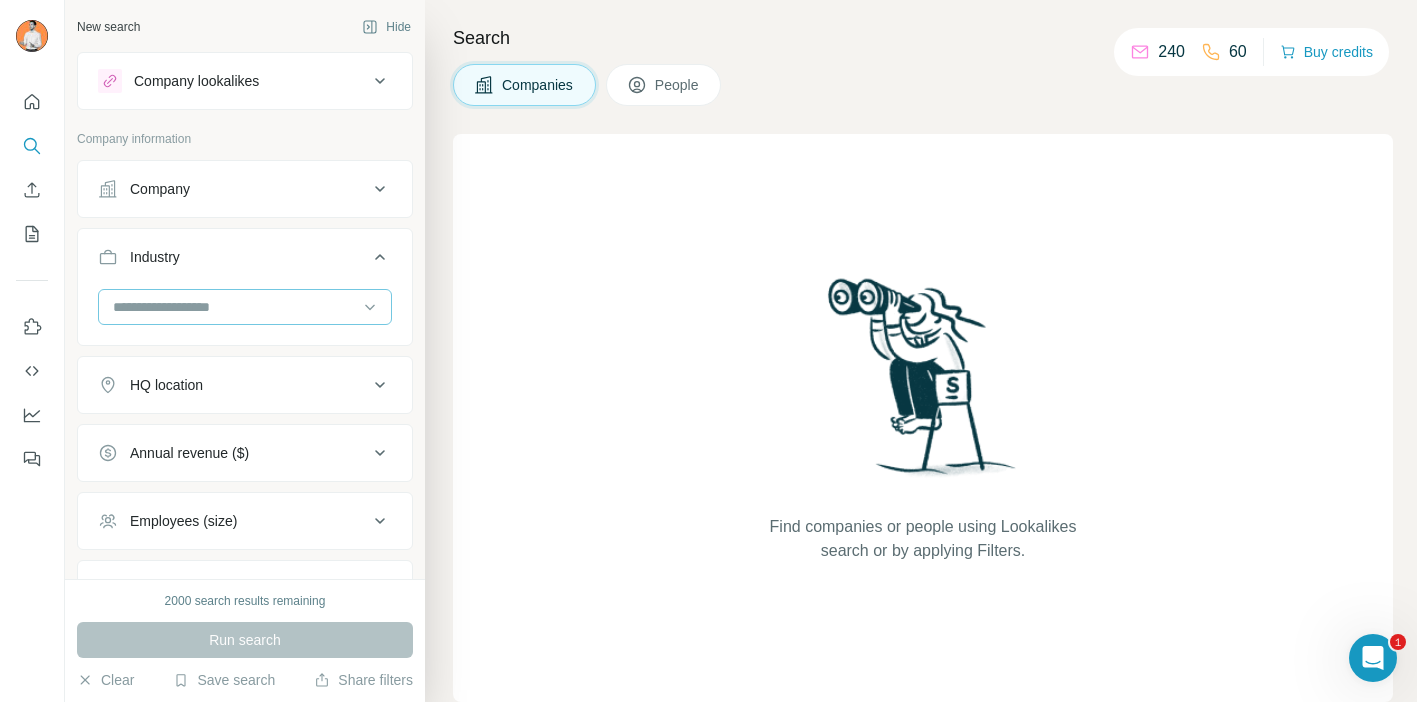 click at bounding box center (234, 307) 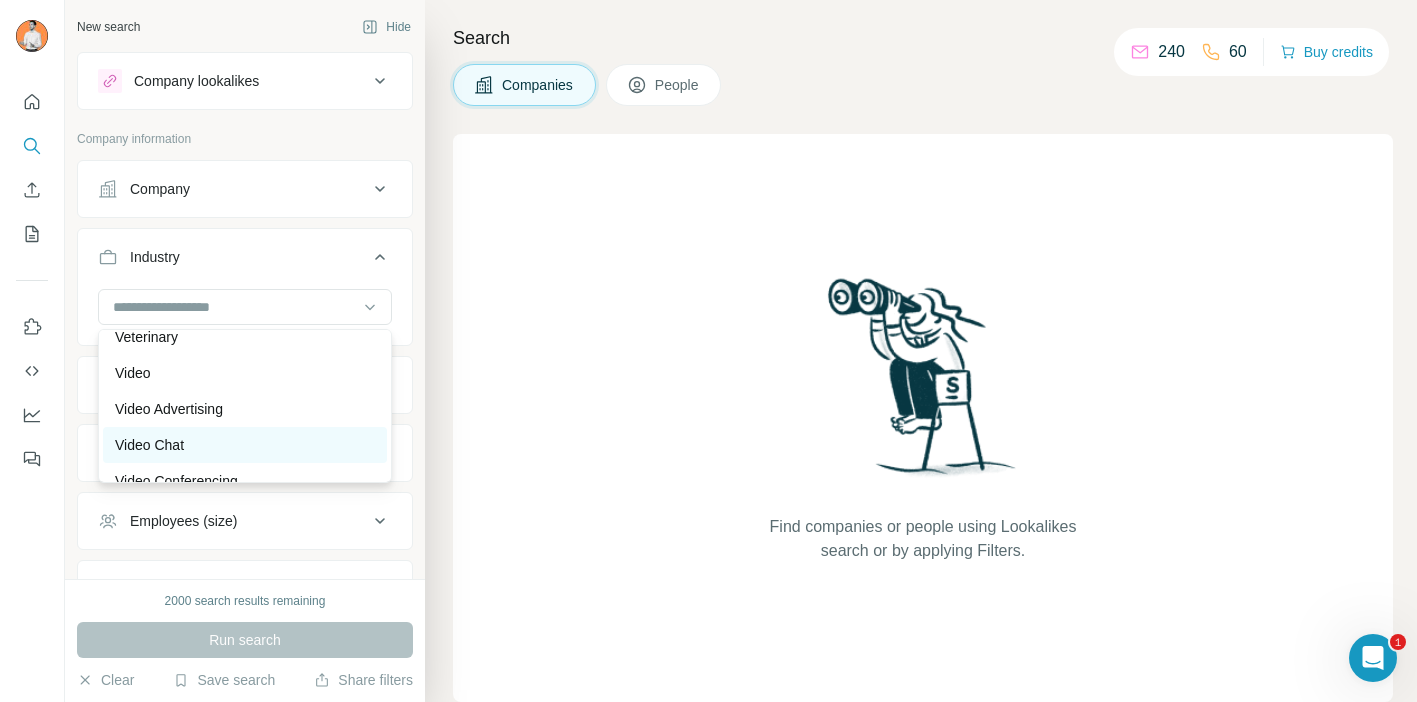 scroll, scrollTop: 21093, scrollLeft: 0, axis: vertical 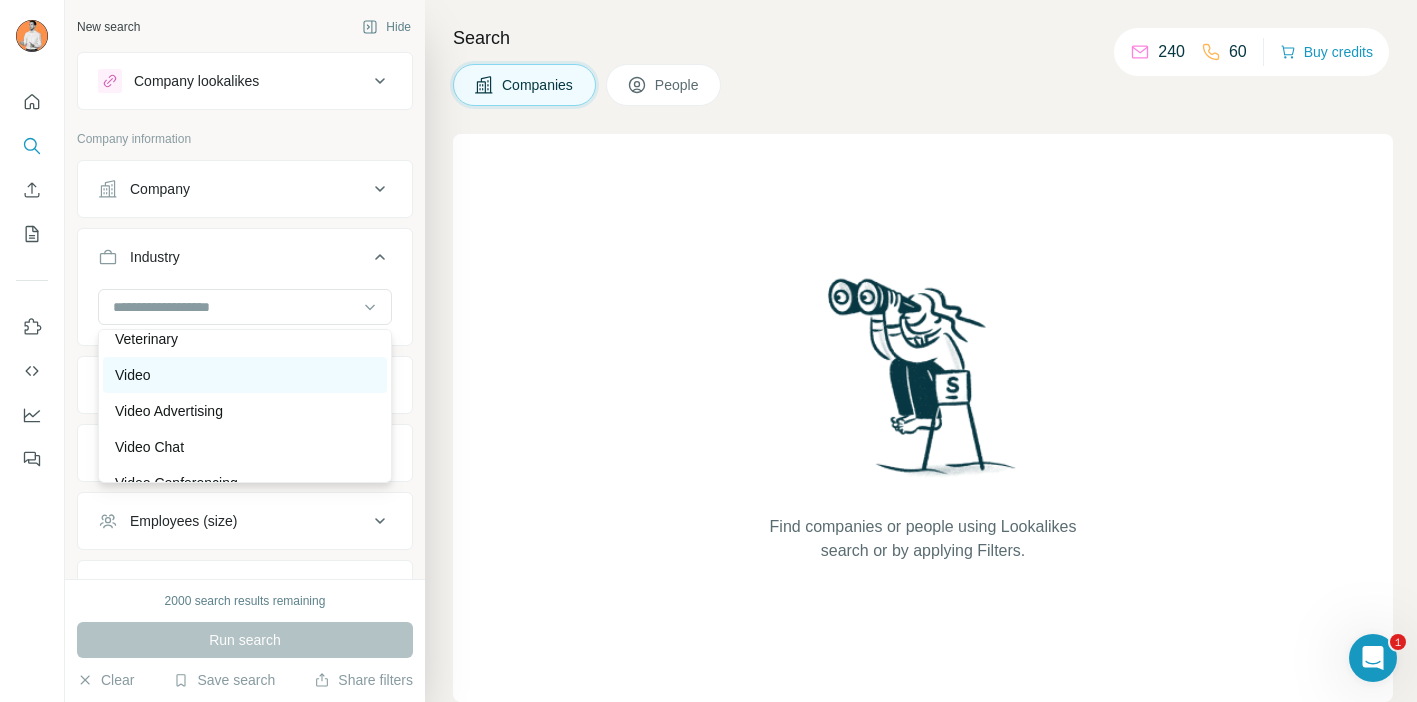 click on "Video" at bounding box center [245, 375] 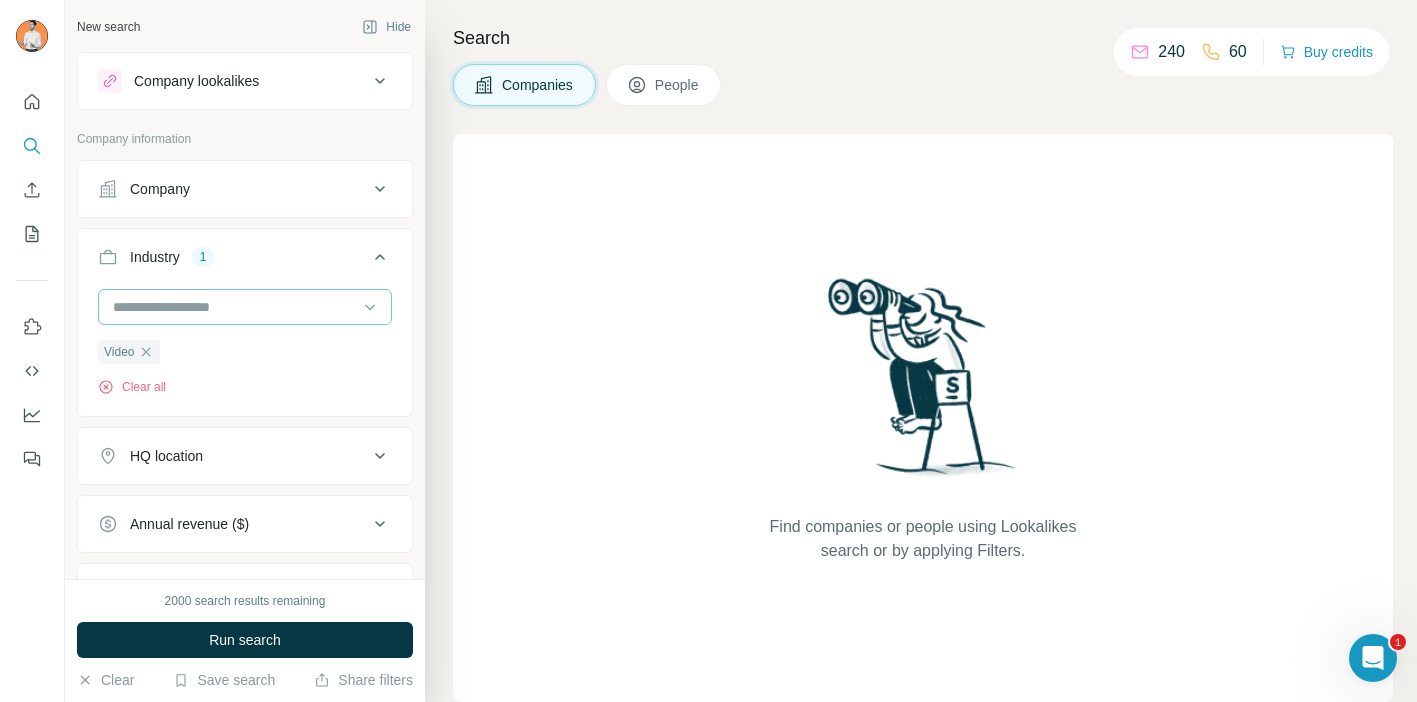 click at bounding box center [234, 307] 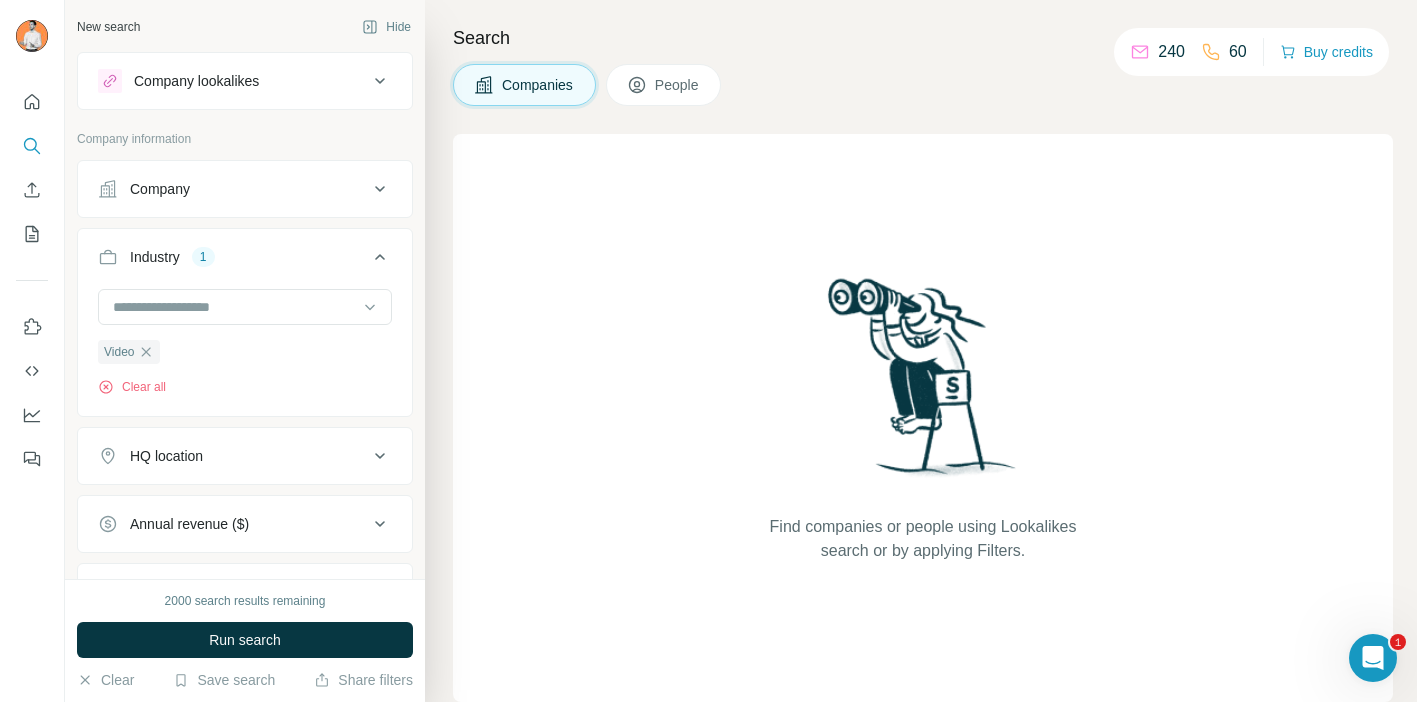 click on "Video Clear all" at bounding box center (245, 350) 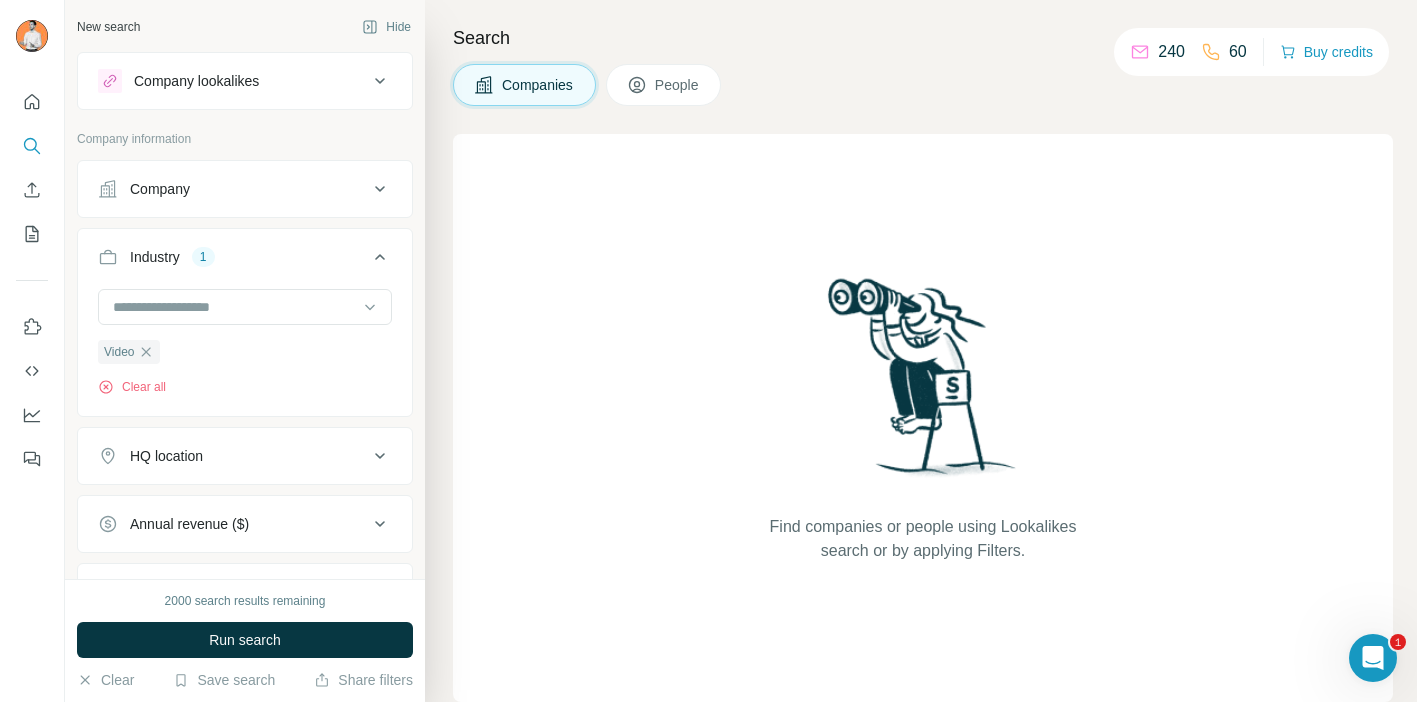 click on "HQ location" at bounding box center [233, 456] 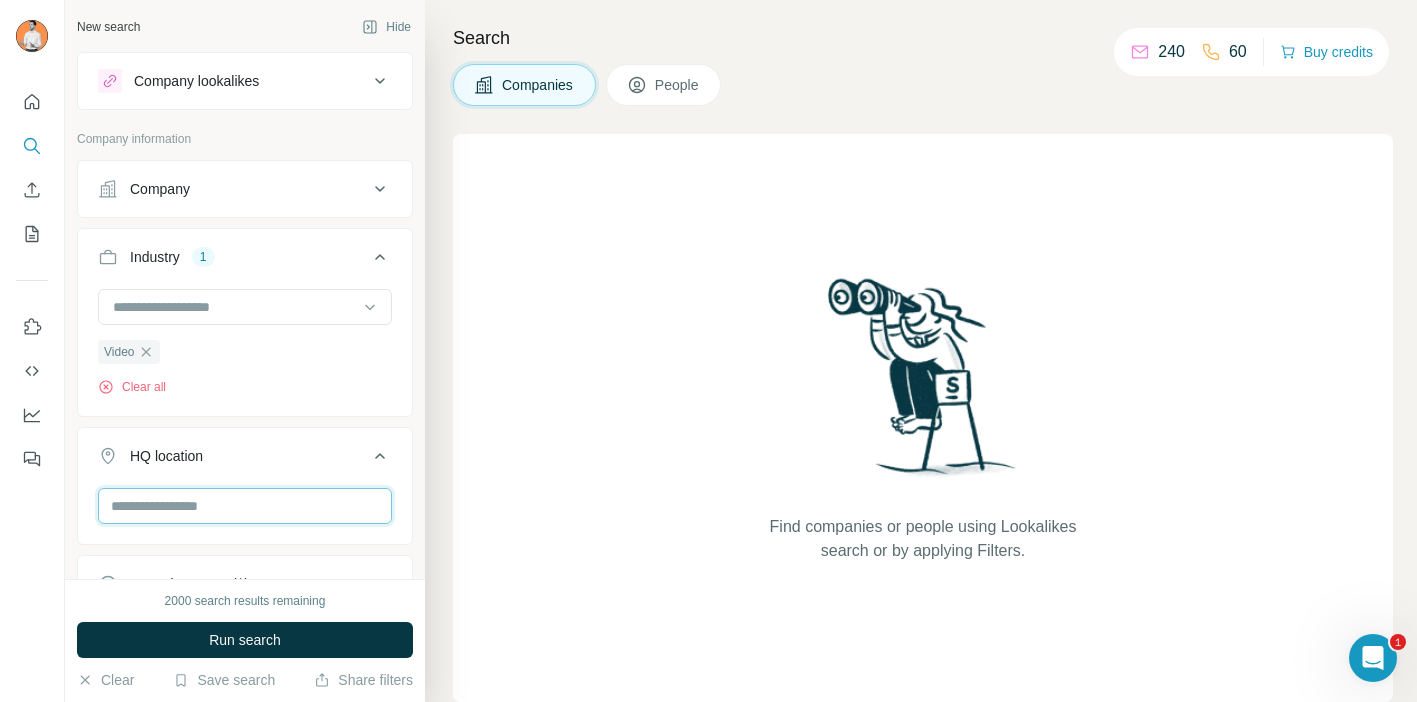 click at bounding box center [245, 506] 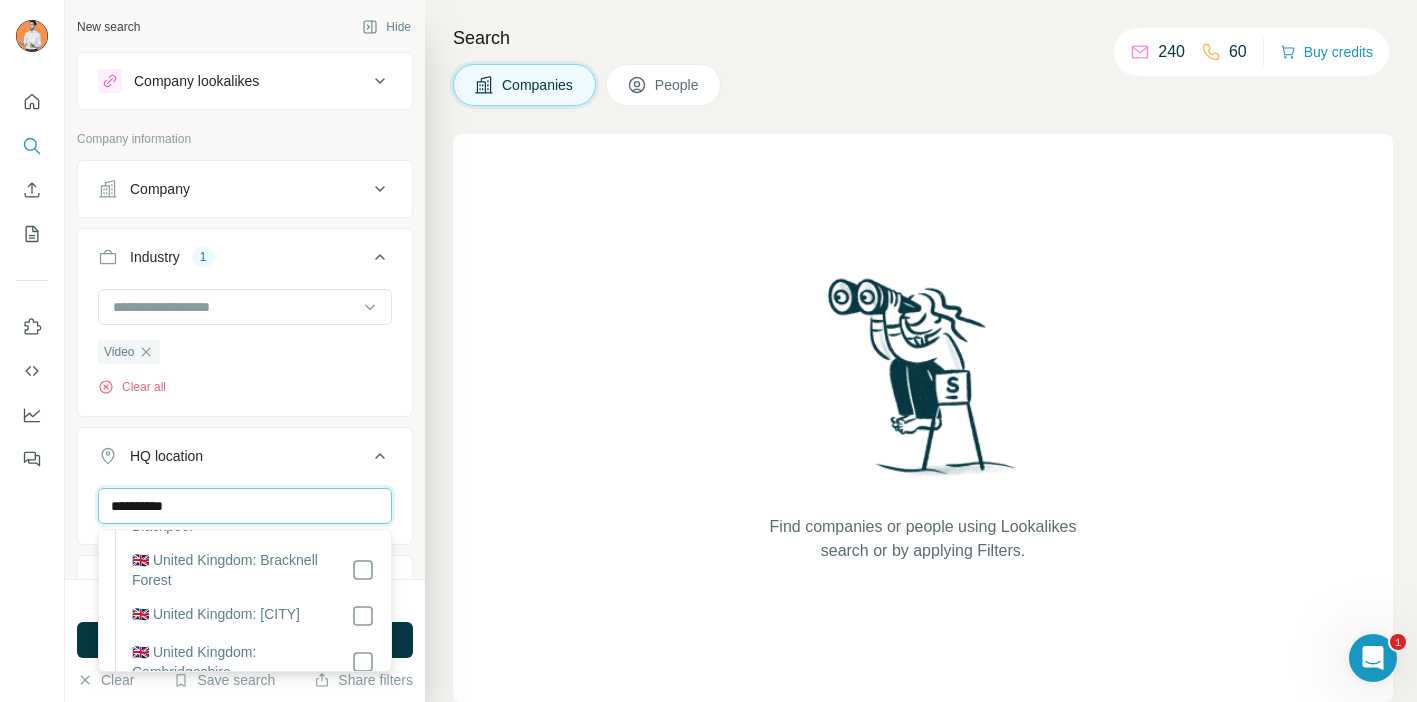 scroll, scrollTop: 469, scrollLeft: 0, axis: vertical 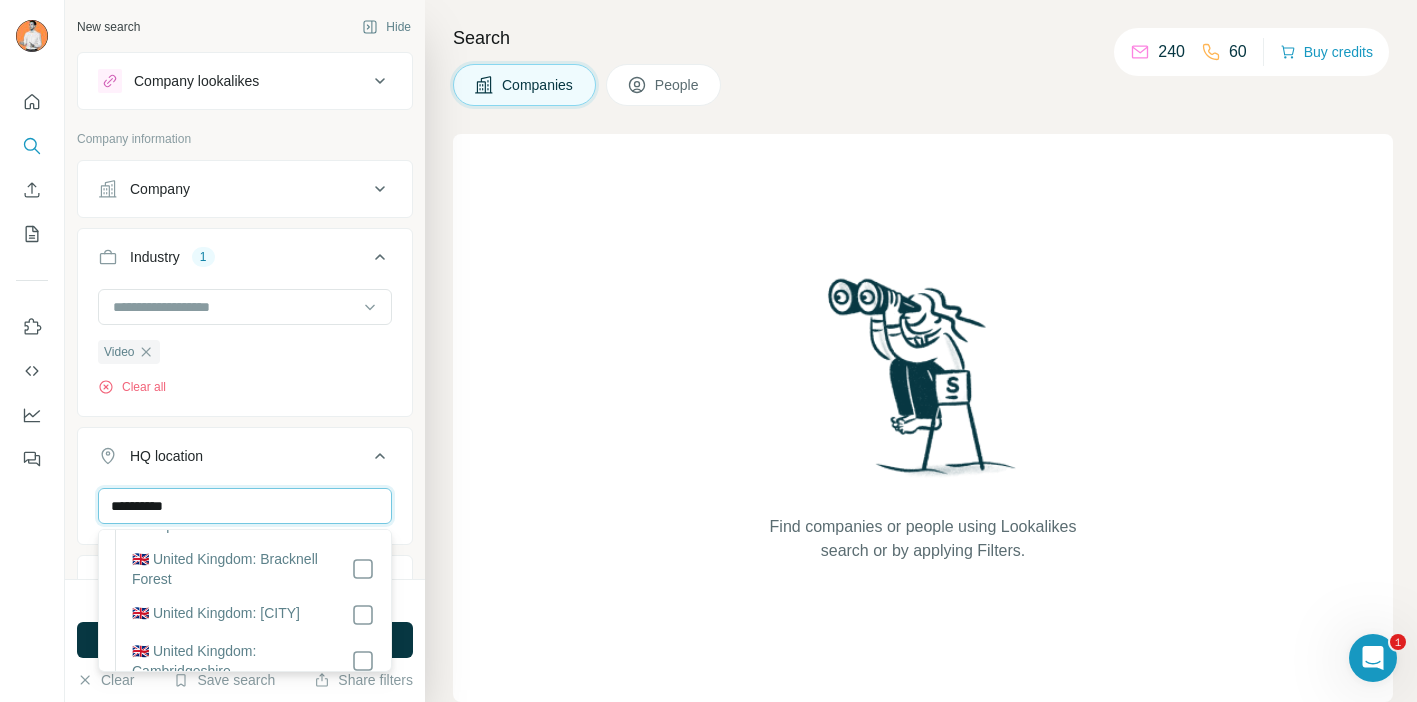 drag, startPoint x: 224, startPoint y: 504, endPoint x: 64, endPoint y: 492, distance: 160.44937 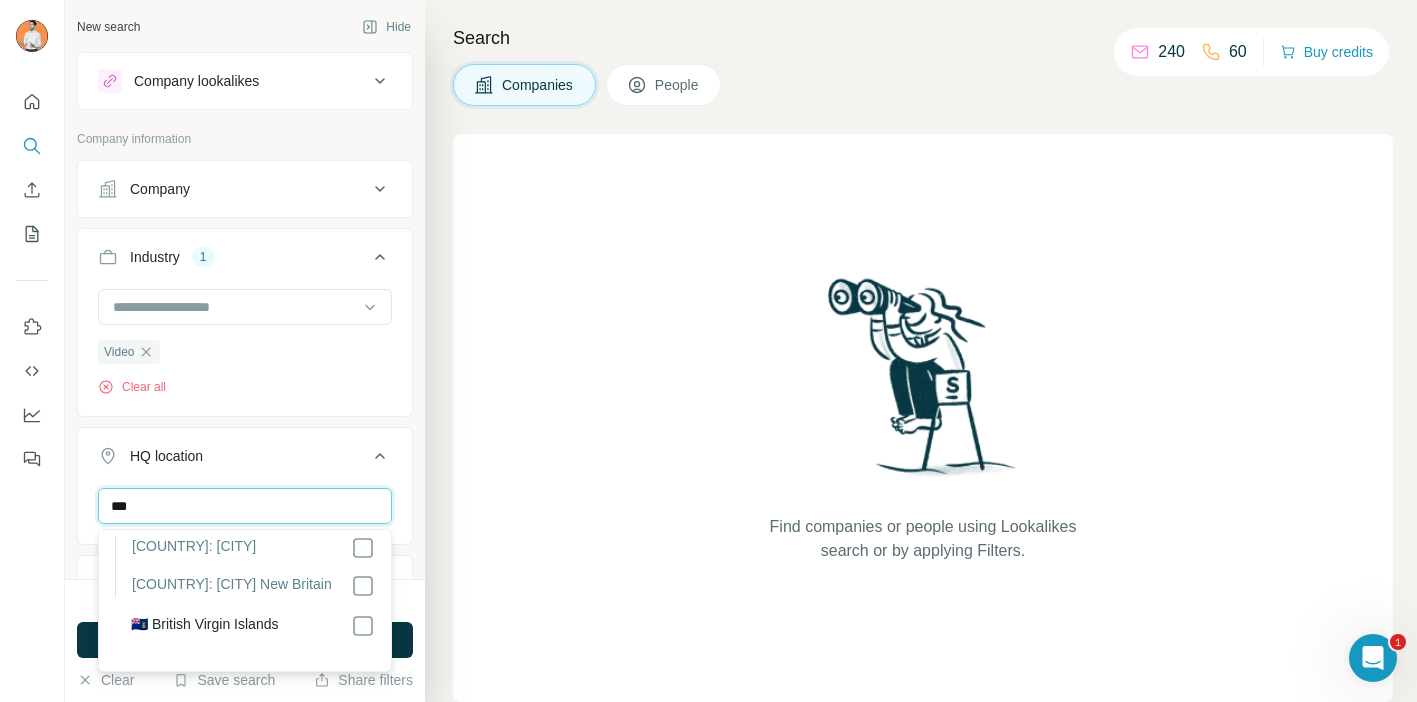 scroll, scrollTop: 0, scrollLeft: 0, axis: both 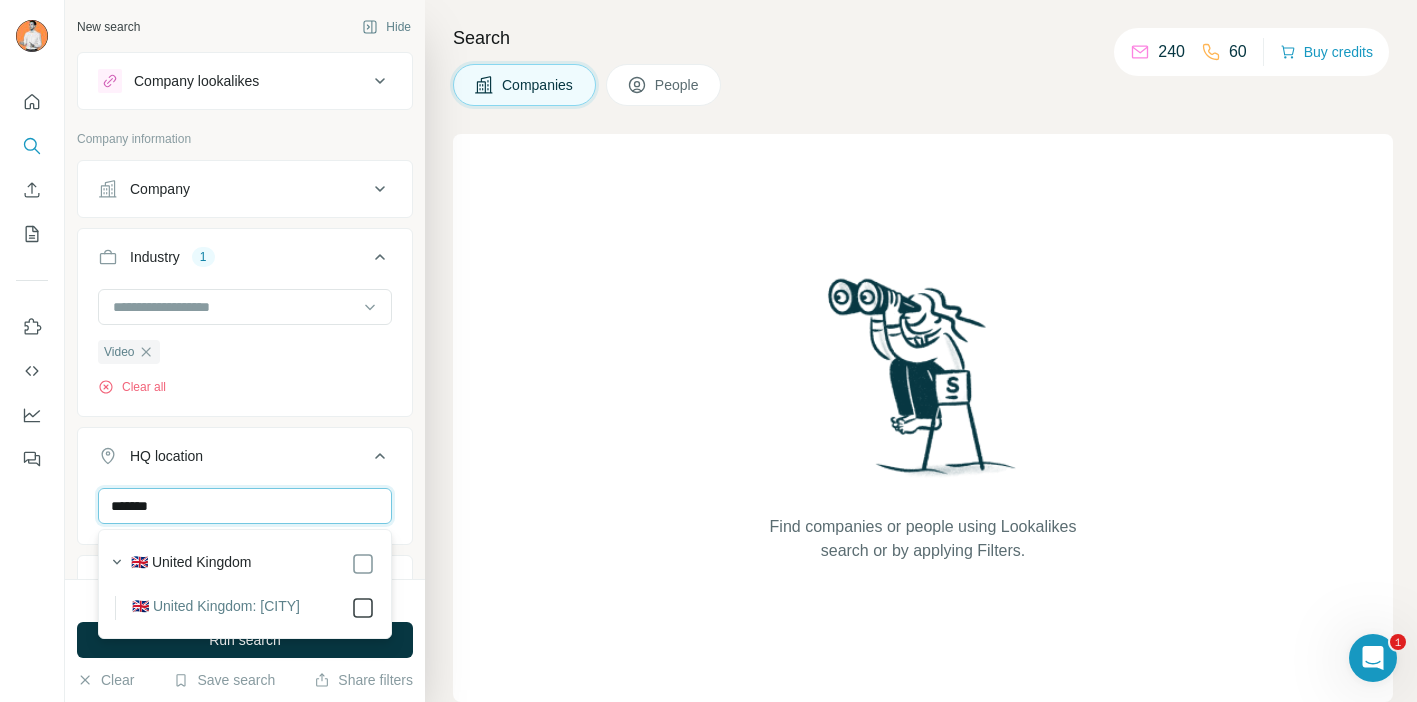 type on "*******" 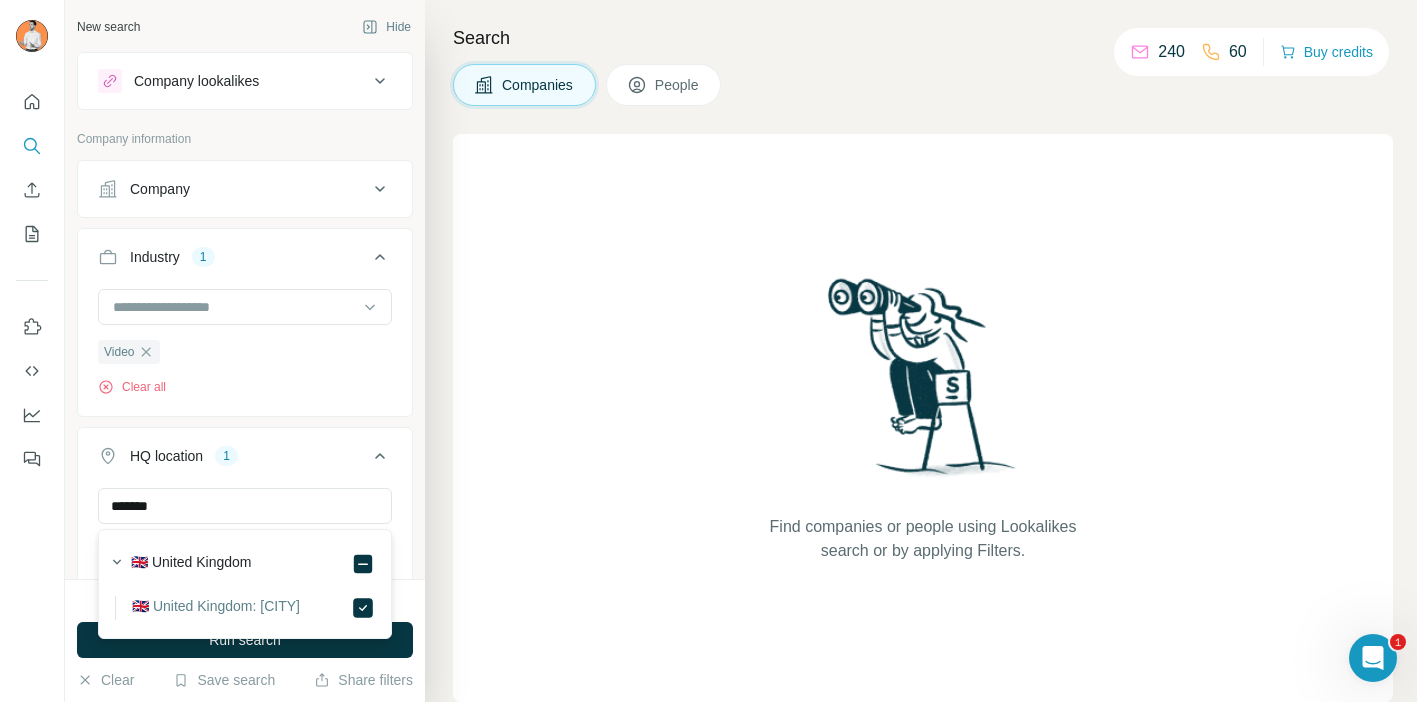 click on "HQ location 1" at bounding box center [233, 456] 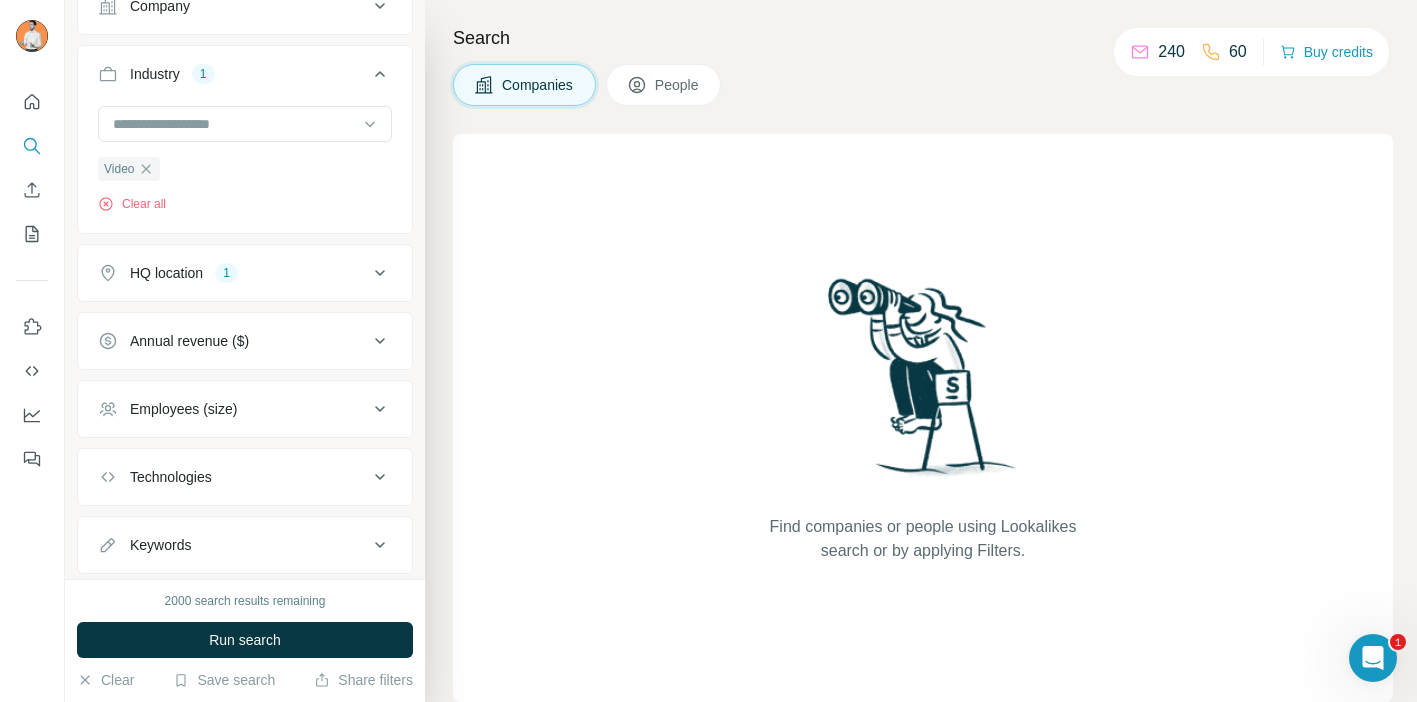 scroll, scrollTop: 190, scrollLeft: 0, axis: vertical 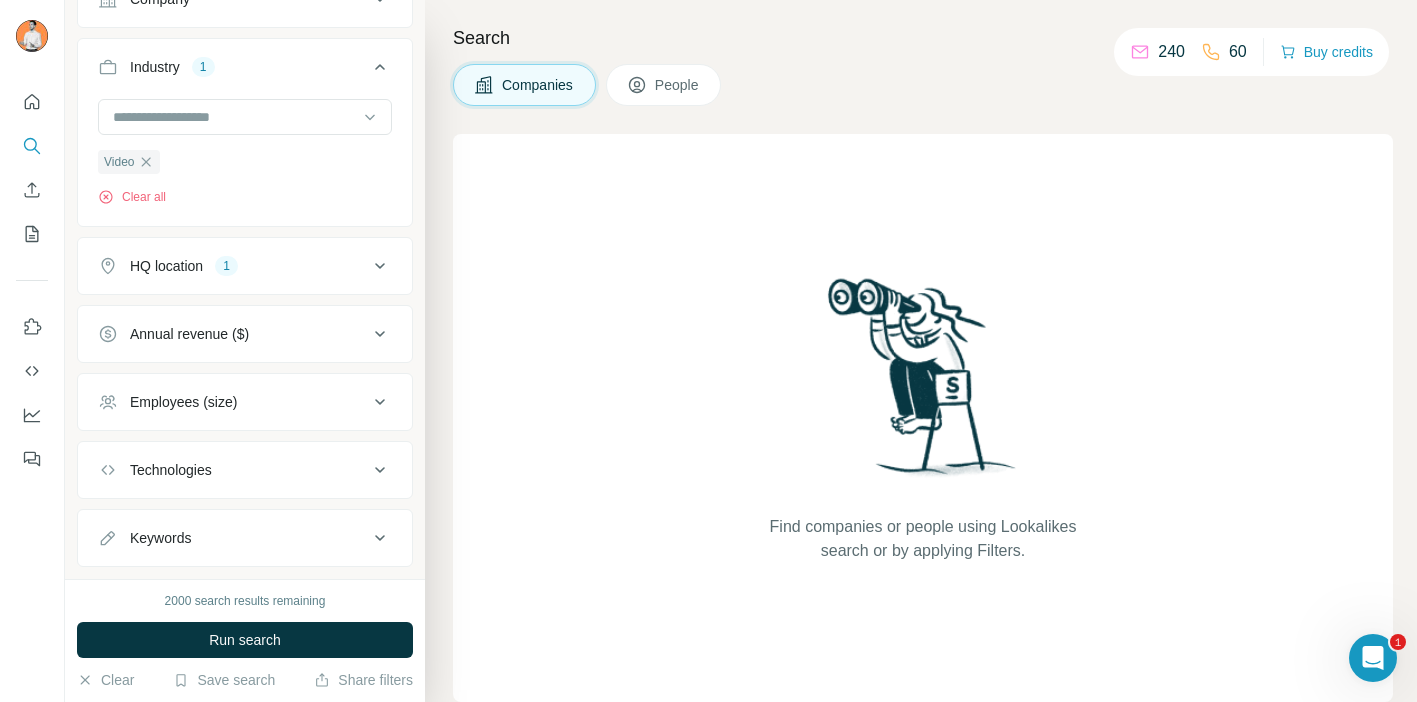 click on "HQ location 1" at bounding box center (233, 266) 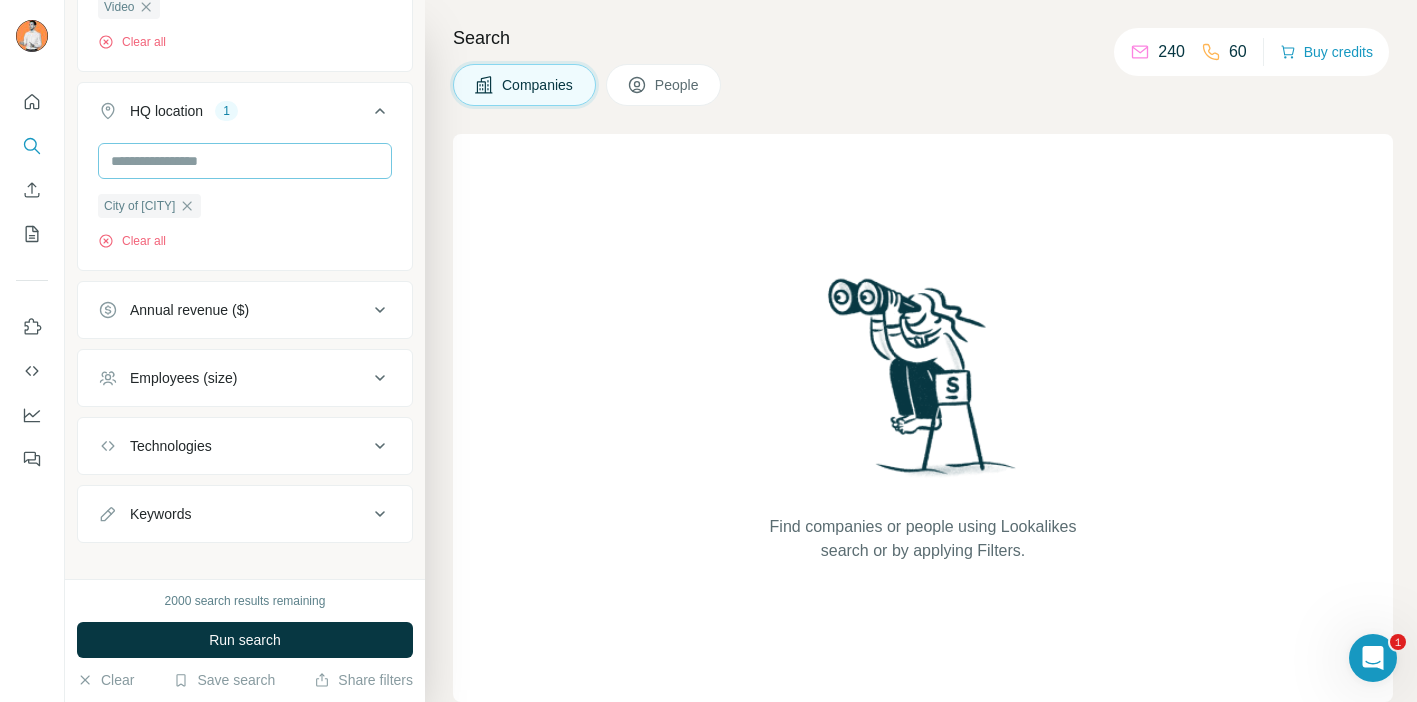 scroll, scrollTop: 351, scrollLeft: 0, axis: vertical 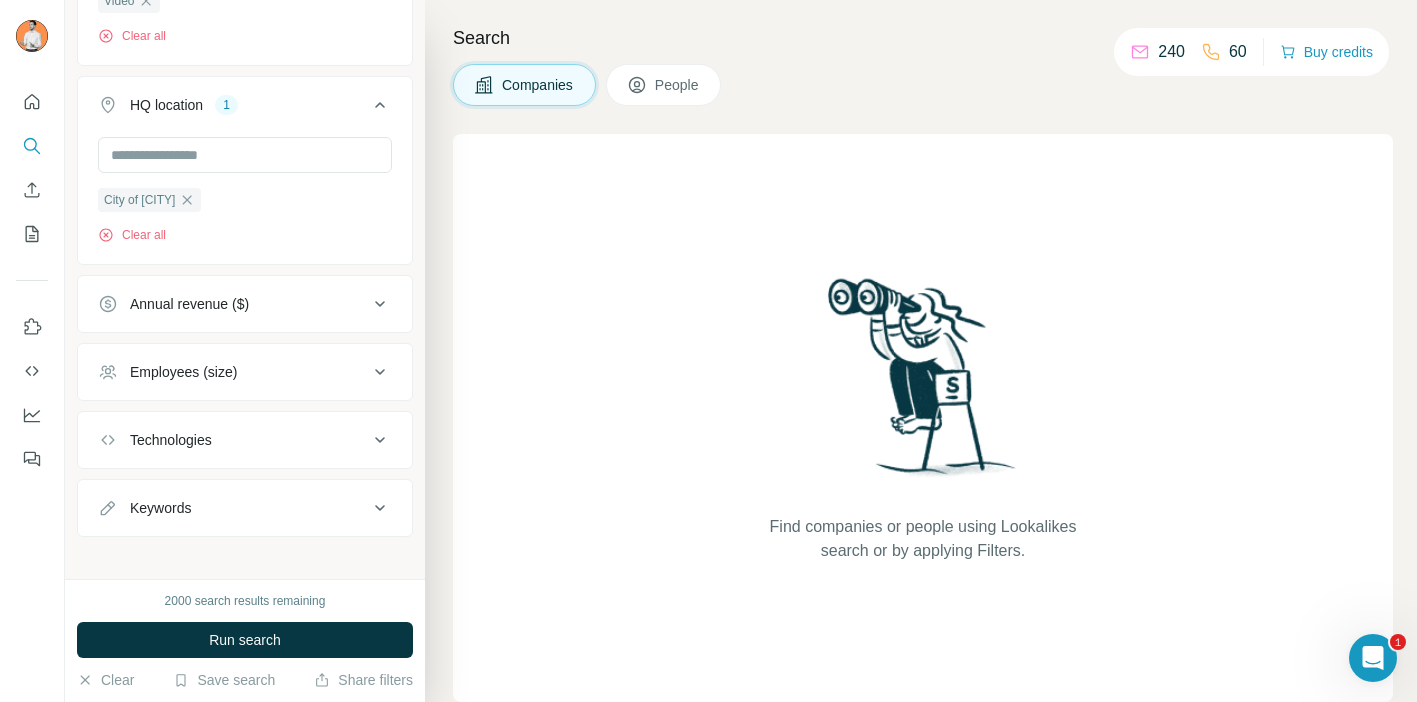 click on "Annual revenue ($)" at bounding box center (245, 304) 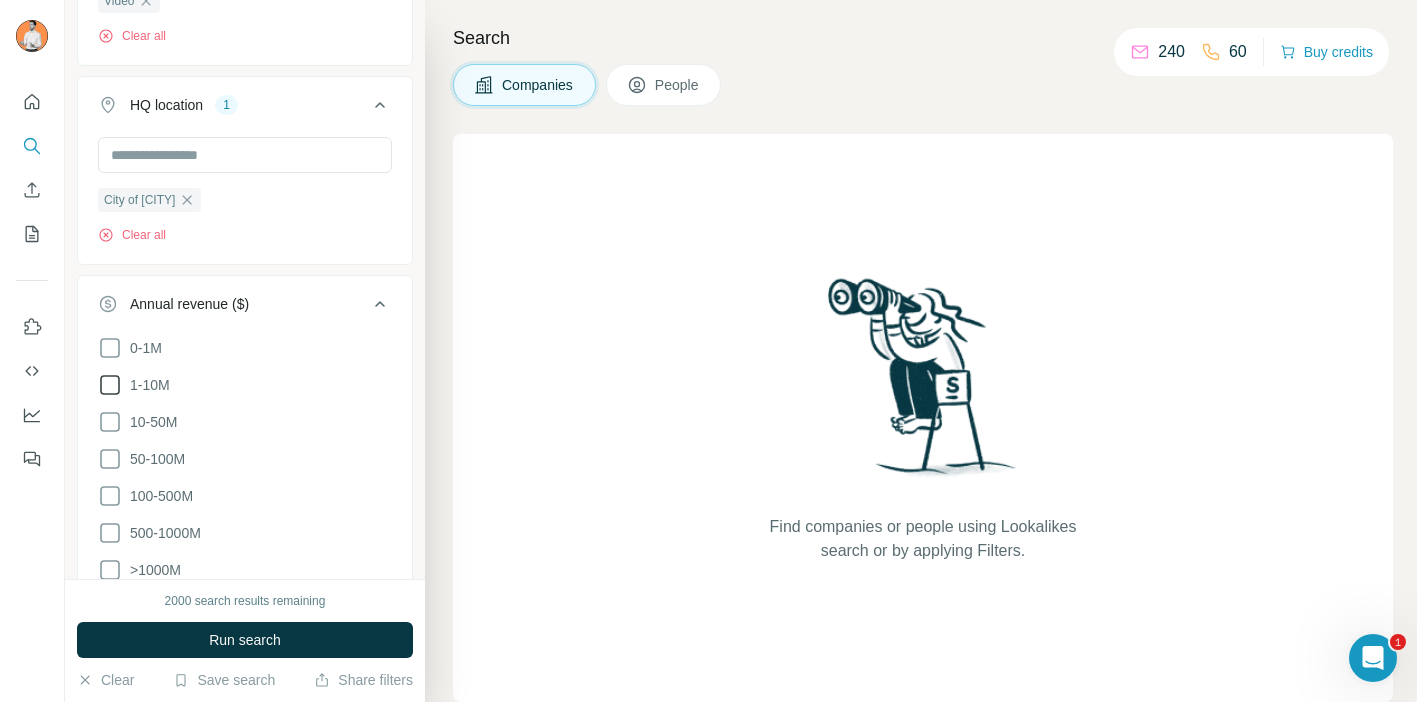 click 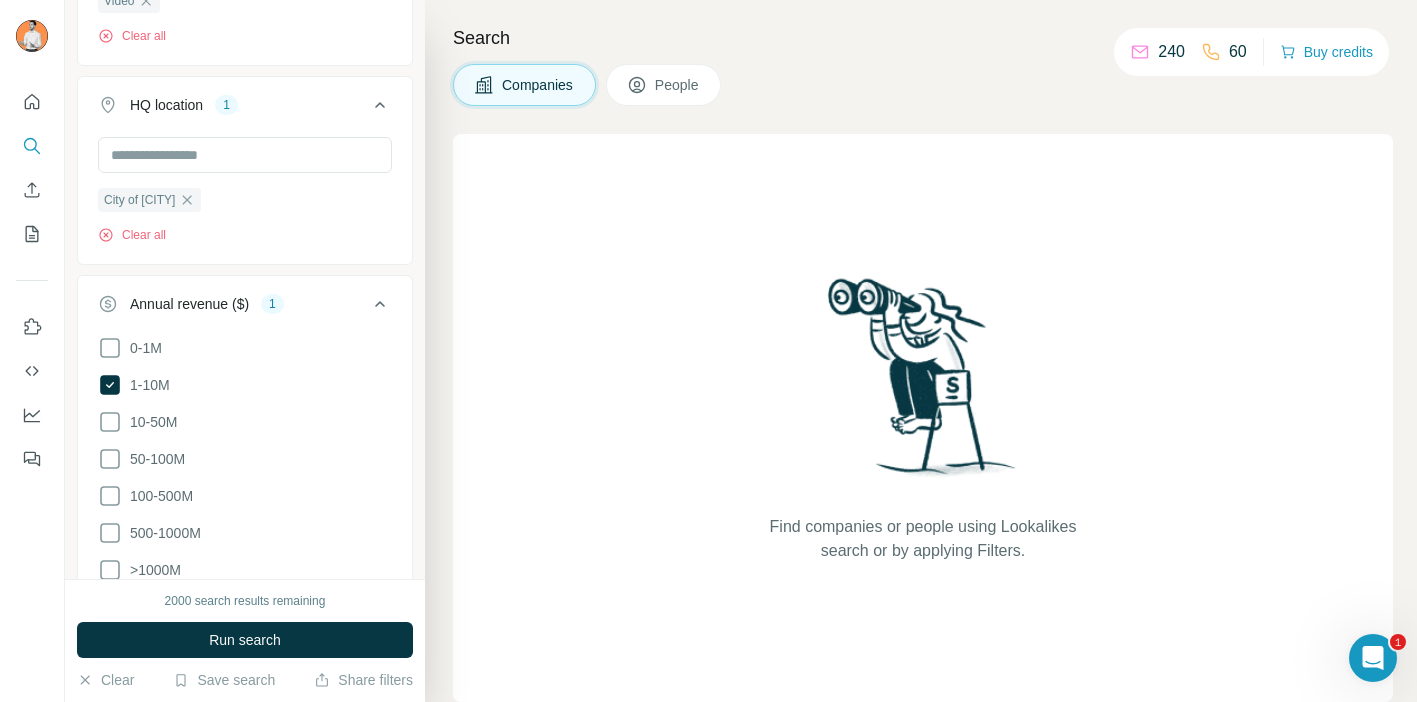 click on "Annual revenue ($) 1" at bounding box center [233, 304] 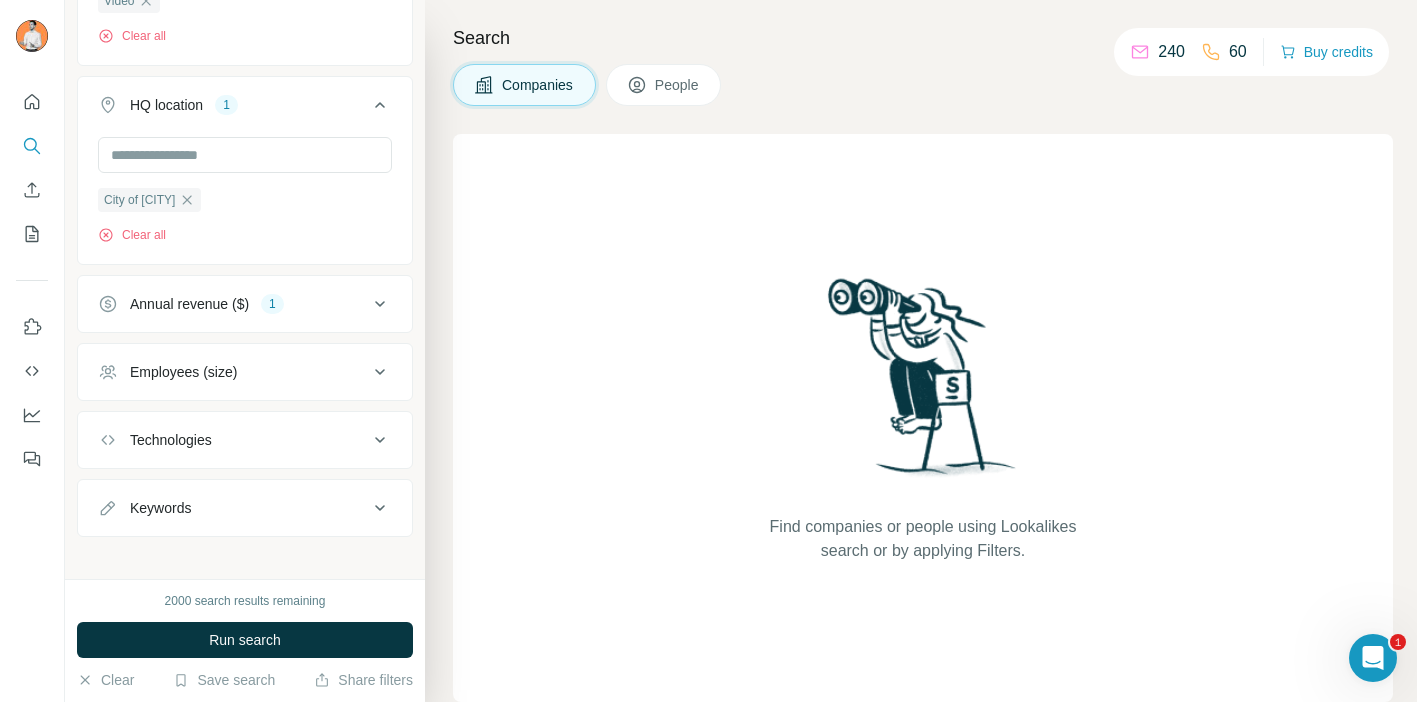 scroll, scrollTop: 366, scrollLeft: 0, axis: vertical 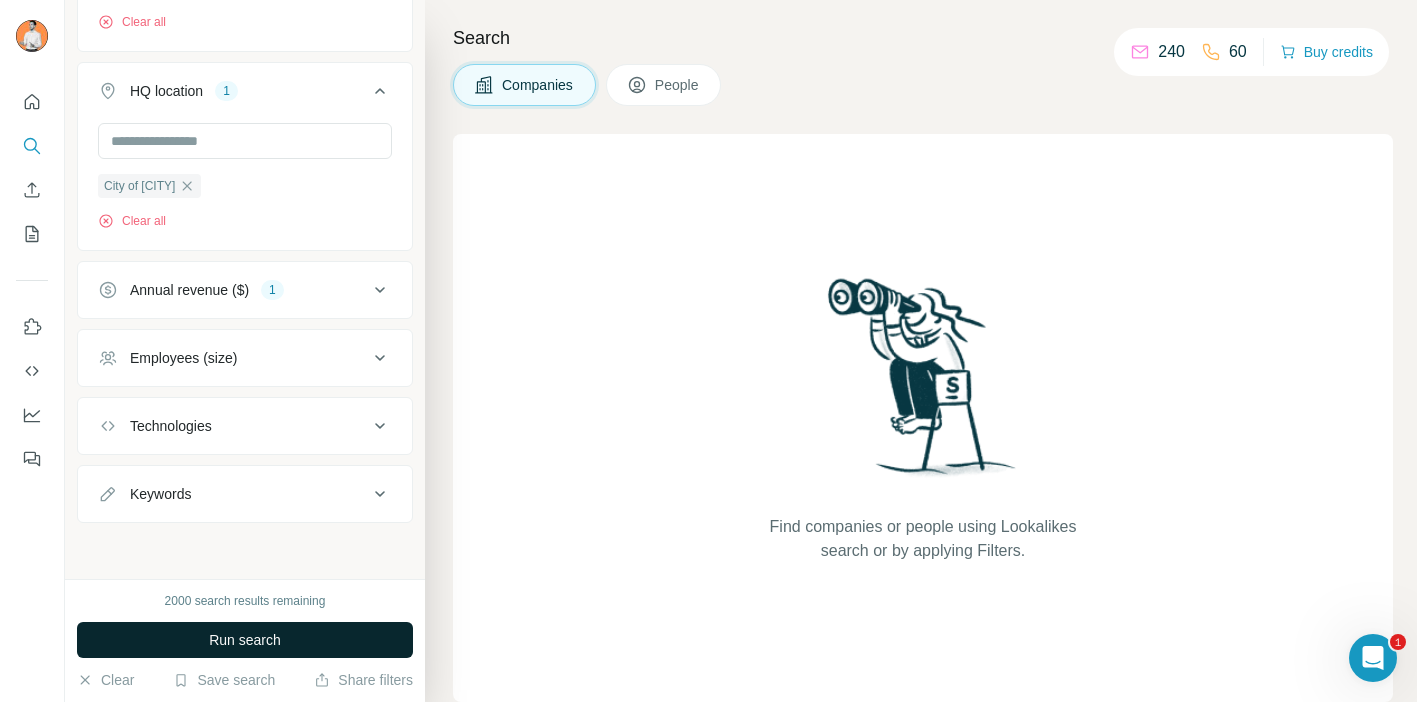 click on "Run search" at bounding box center (245, 640) 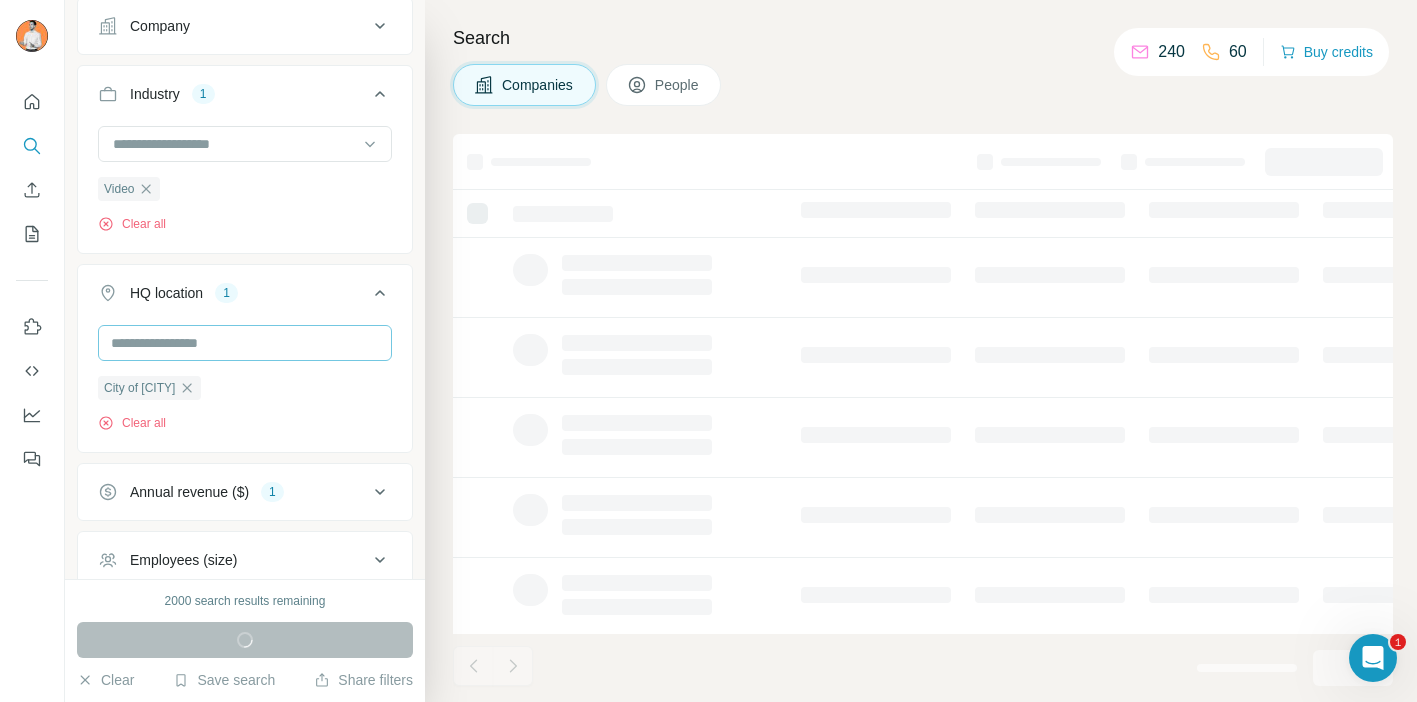 scroll, scrollTop: 169, scrollLeft: 0, axis: vertical 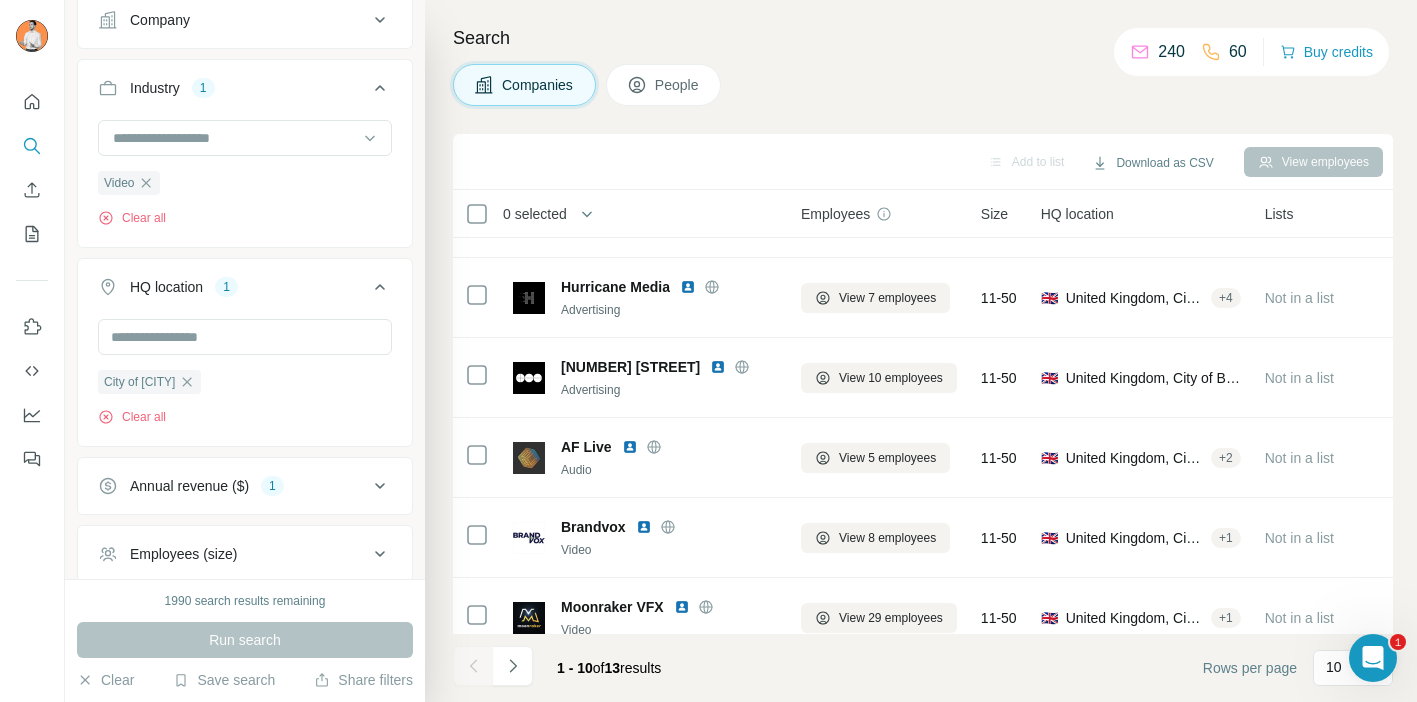 click on "Annual revenue ($) 1" at bounding box center [233, 486] 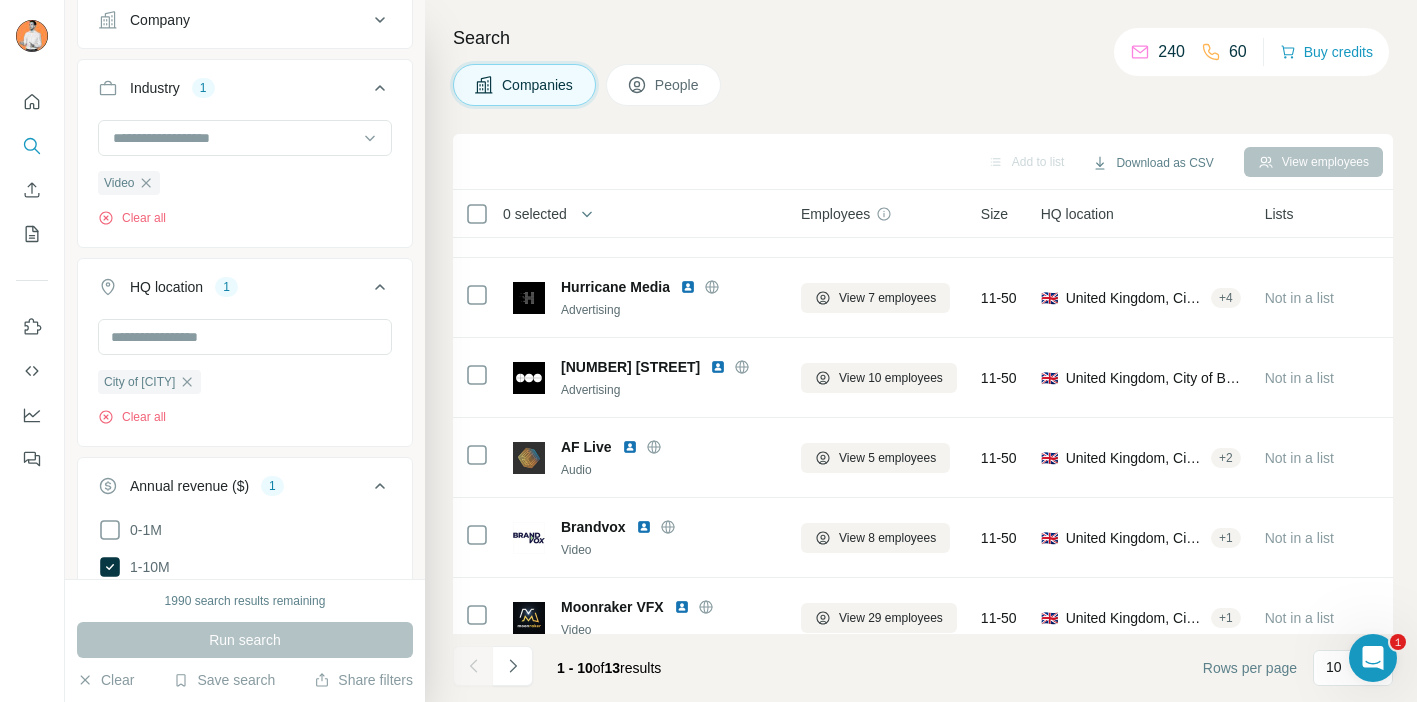 click on "Annual revenue ($) 1" at bounding box center (233, 486) 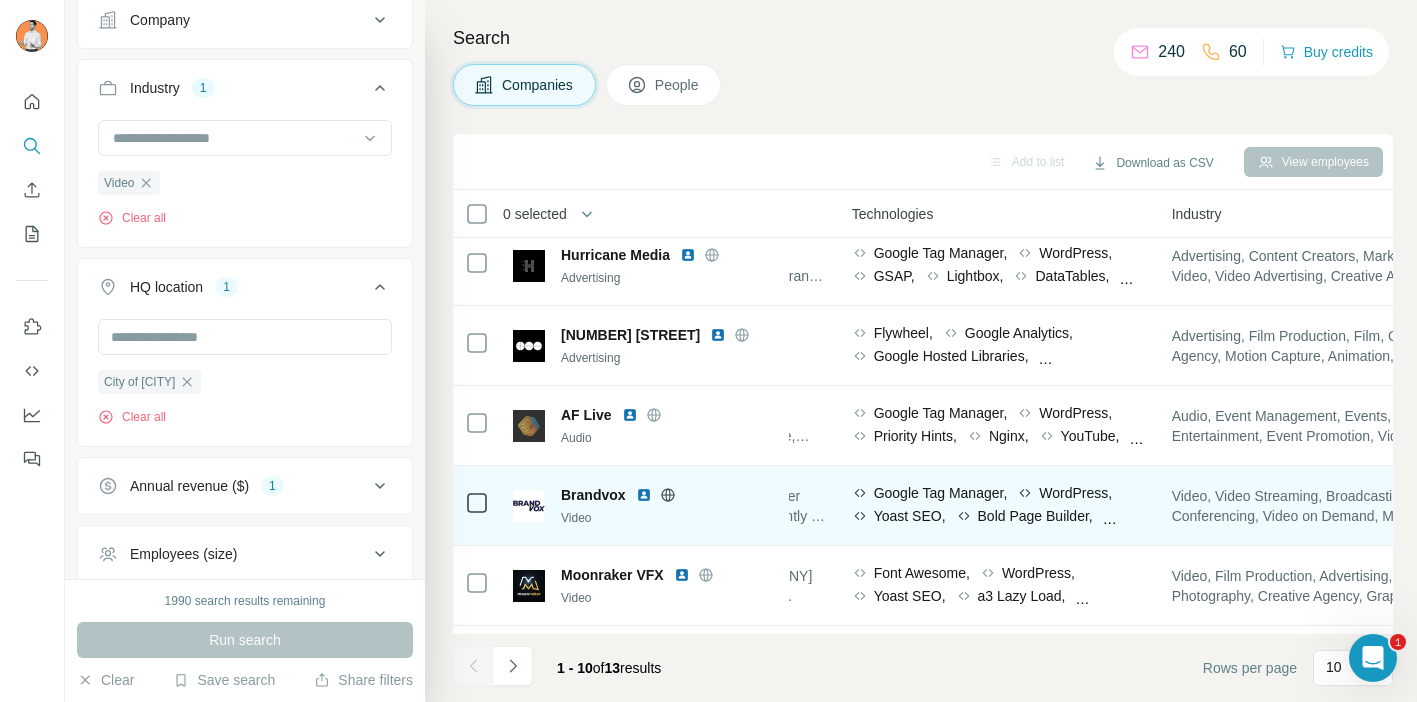 scroll, scrollTop: 0, scrollLeft: 1045, axis: horizontal 